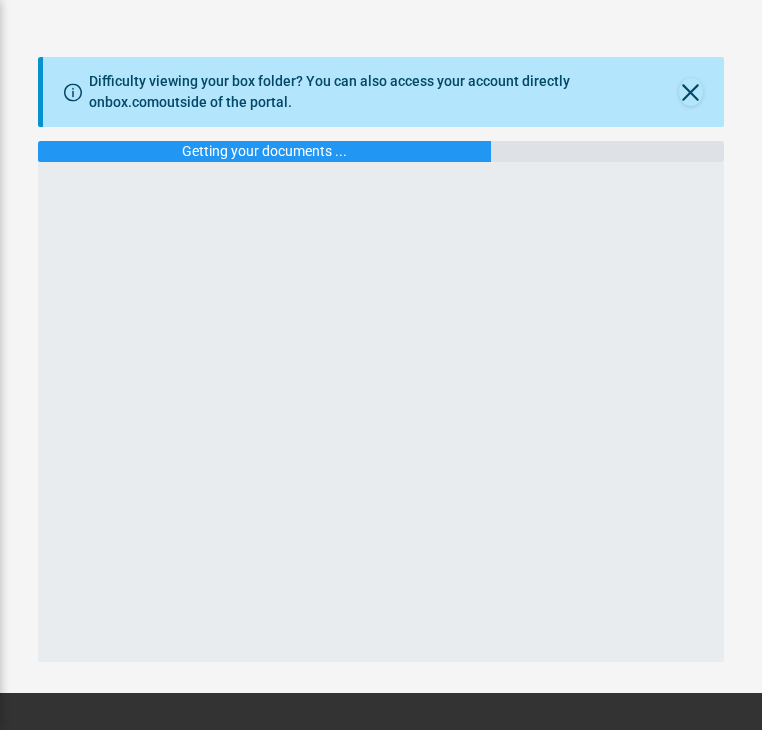 scroll, scrollTop: 154, scrollLeft: 0, axis: vertical 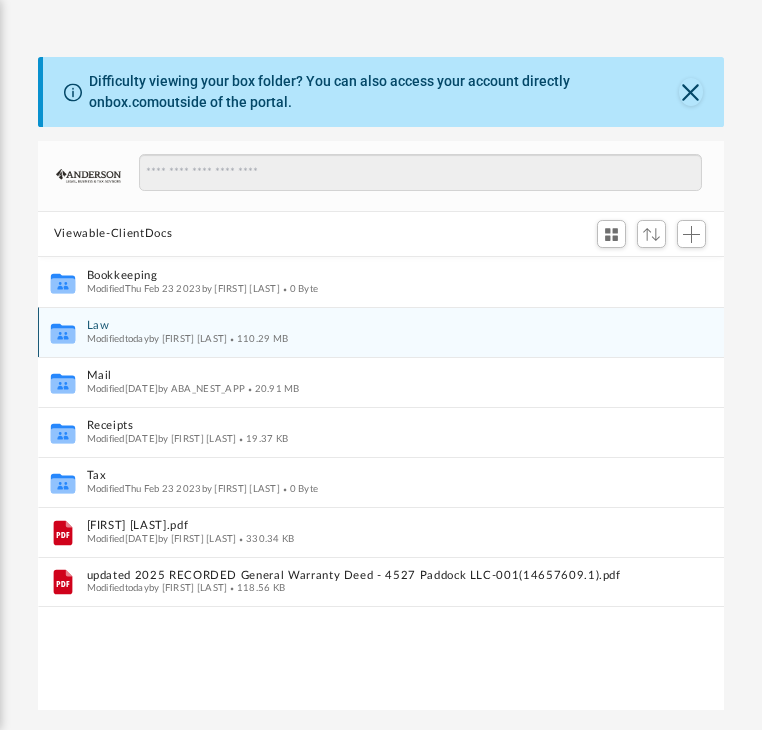 click on "Law" at bounding box center (368, 325) 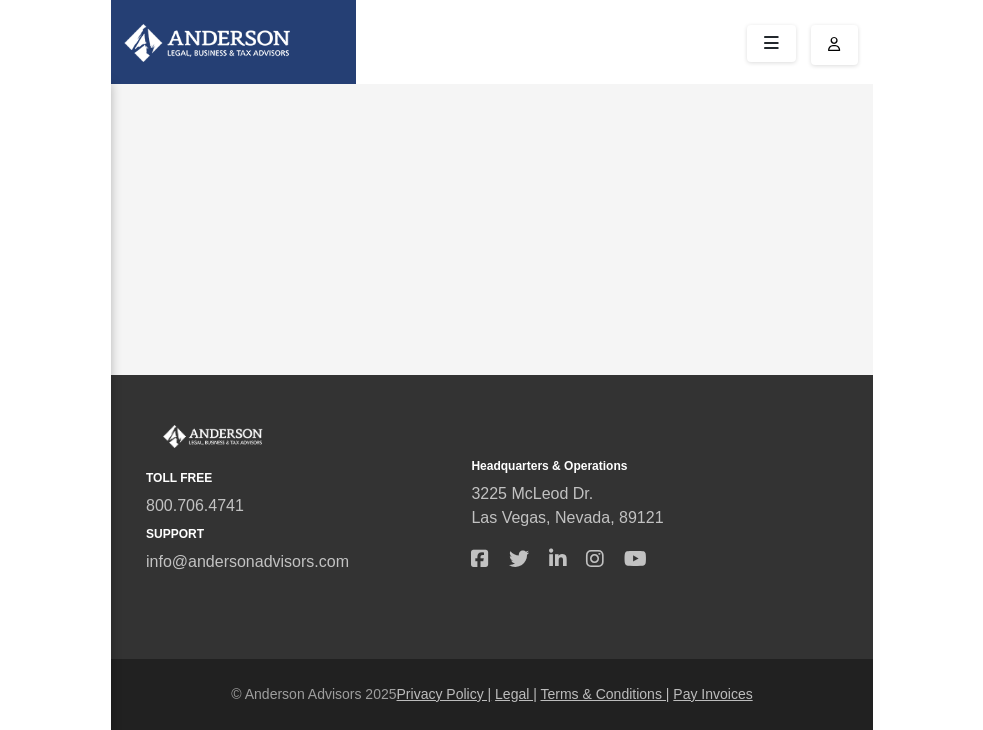 scroll, scrollTop: 0, scrollLeft: 0, axis: both 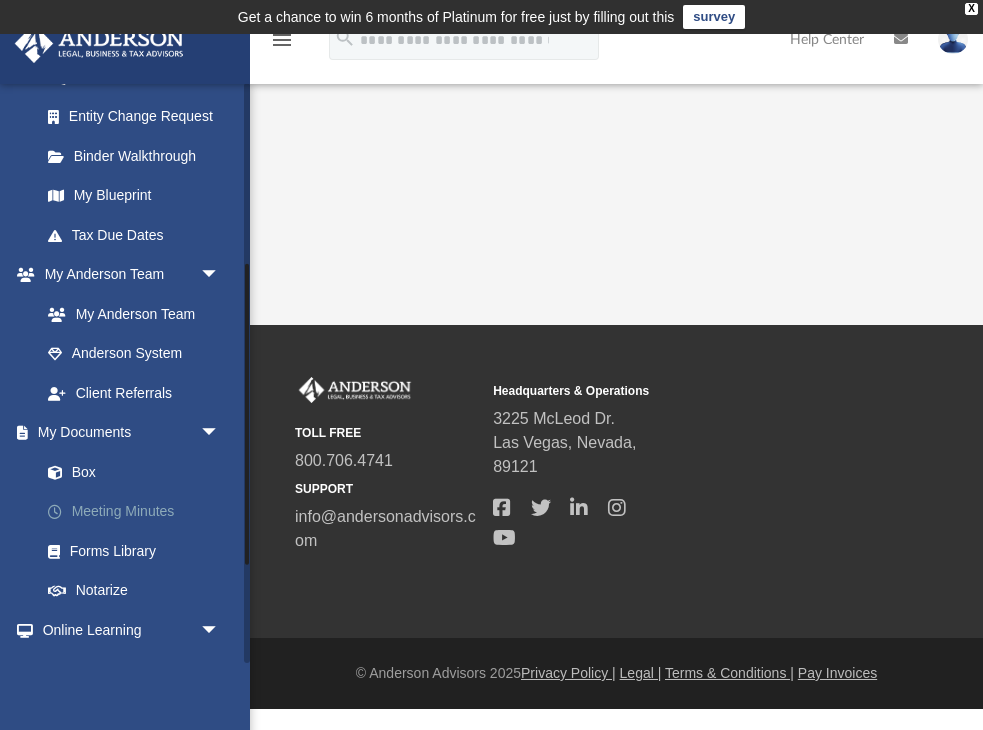 click on "Meeting Minutes" at bounding box center (139, 512) 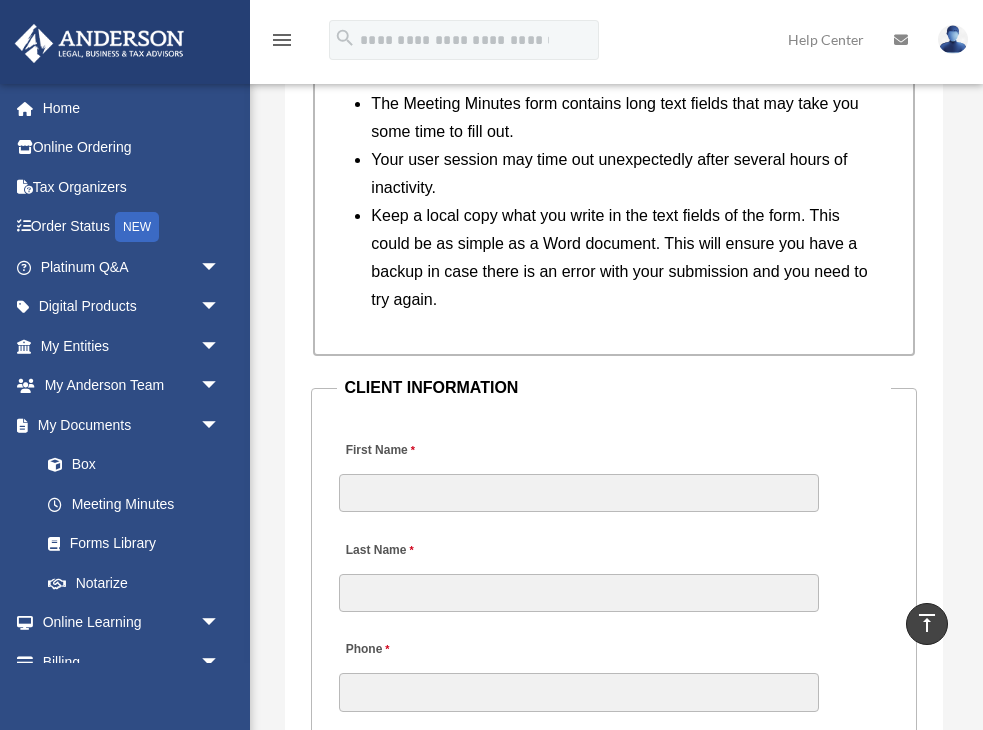 scroll, scrollTop: 2362, scrollLeft: 0, axis: vertical 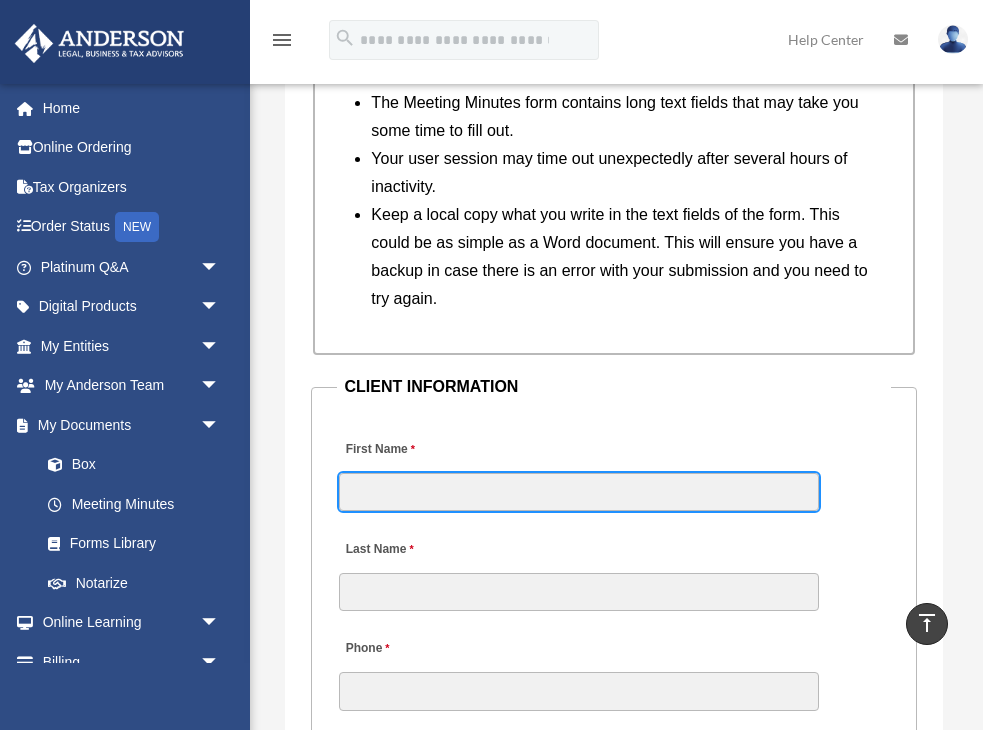 click on "First Name" at bounding box center [579, 492] 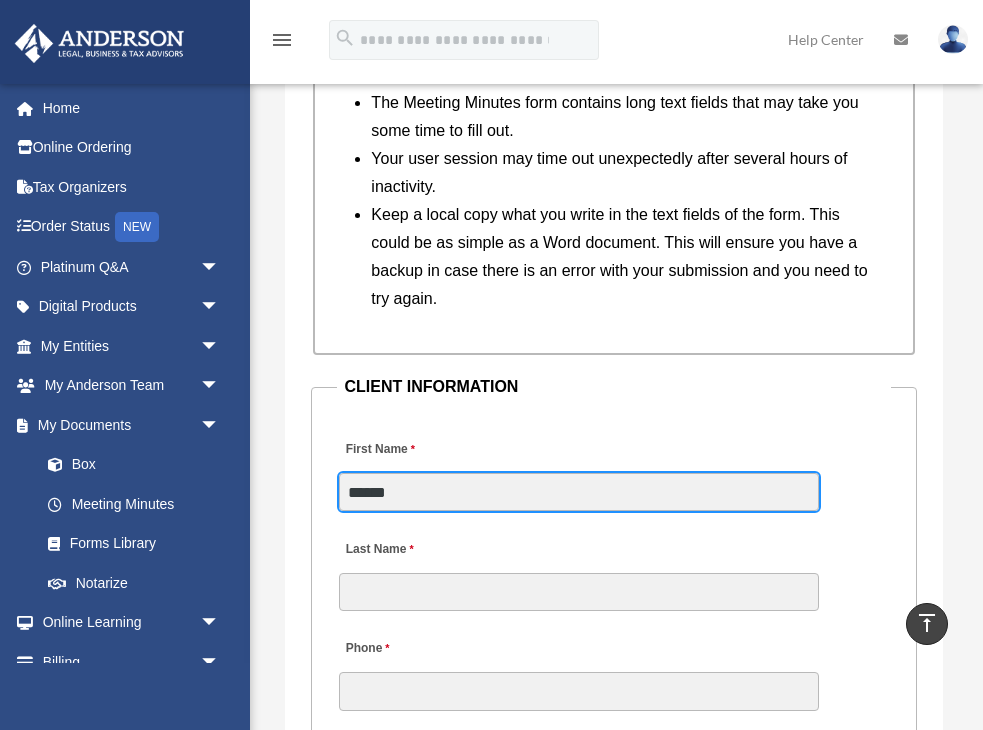 type on "******" 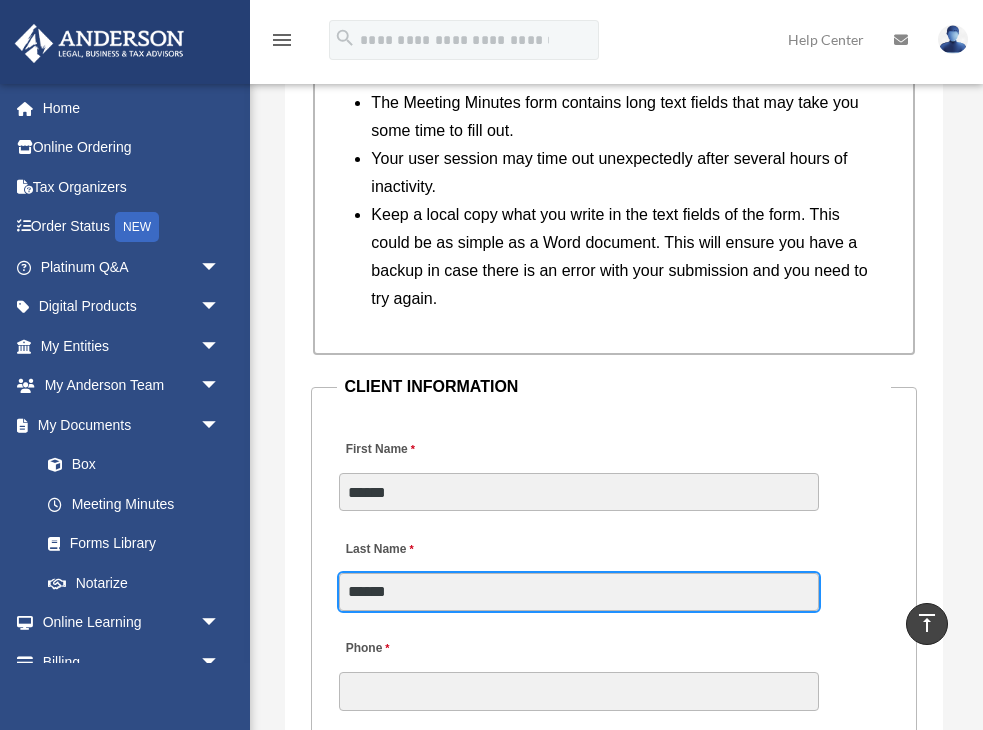 type on "******" 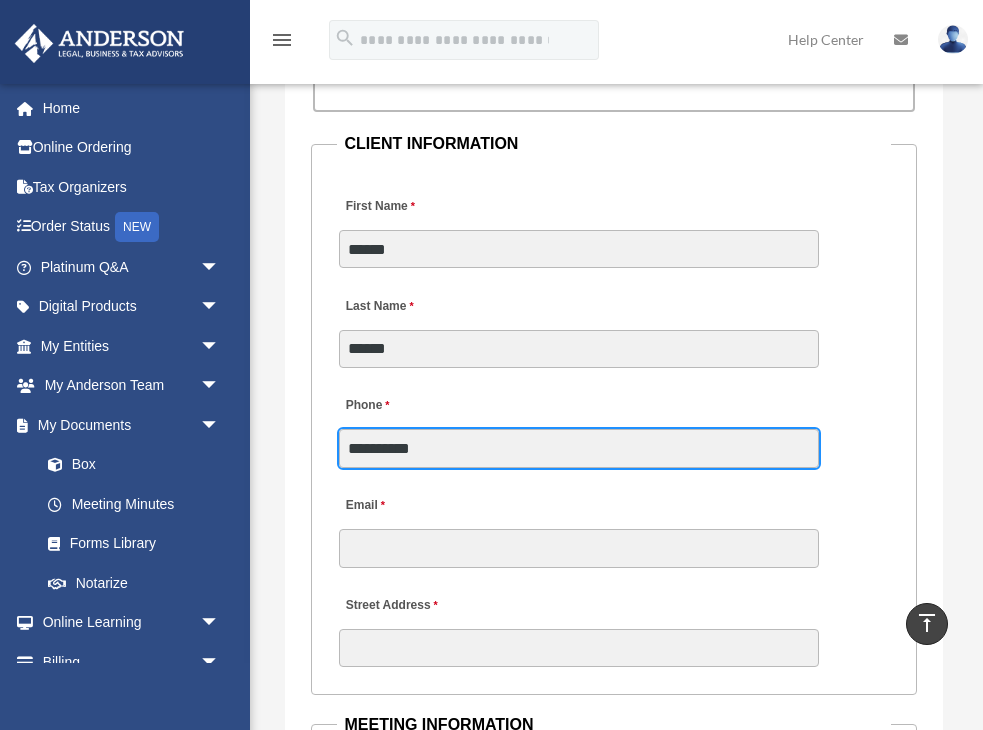 scroll, scrollTop: 2615, scrollLeft: 0, axis: vertical 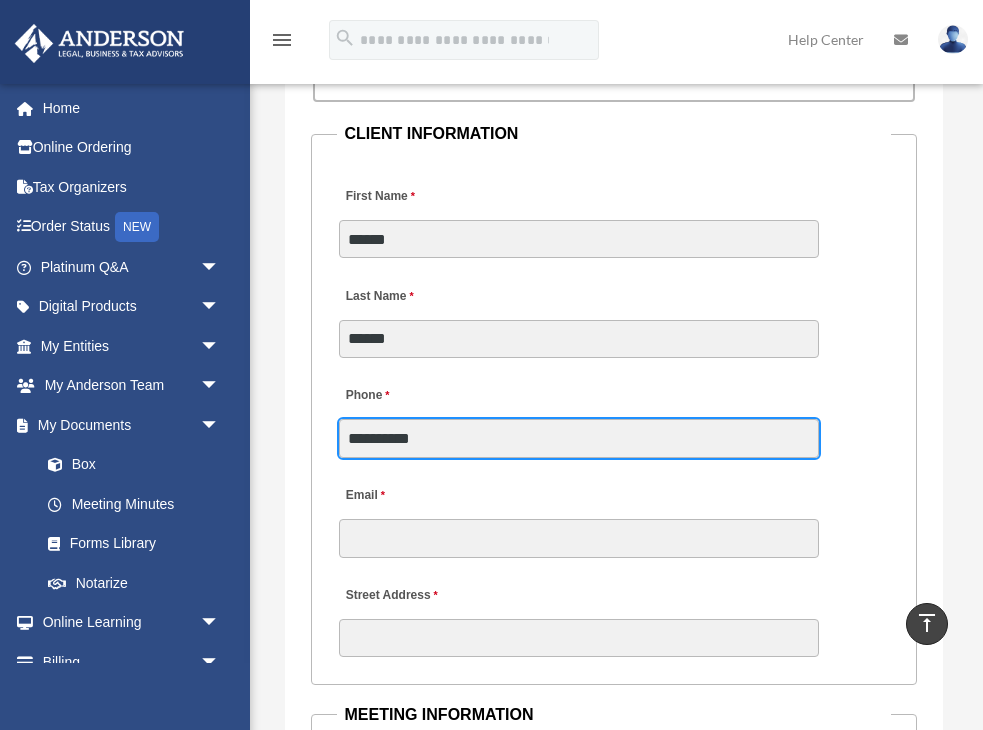 type on "**********" 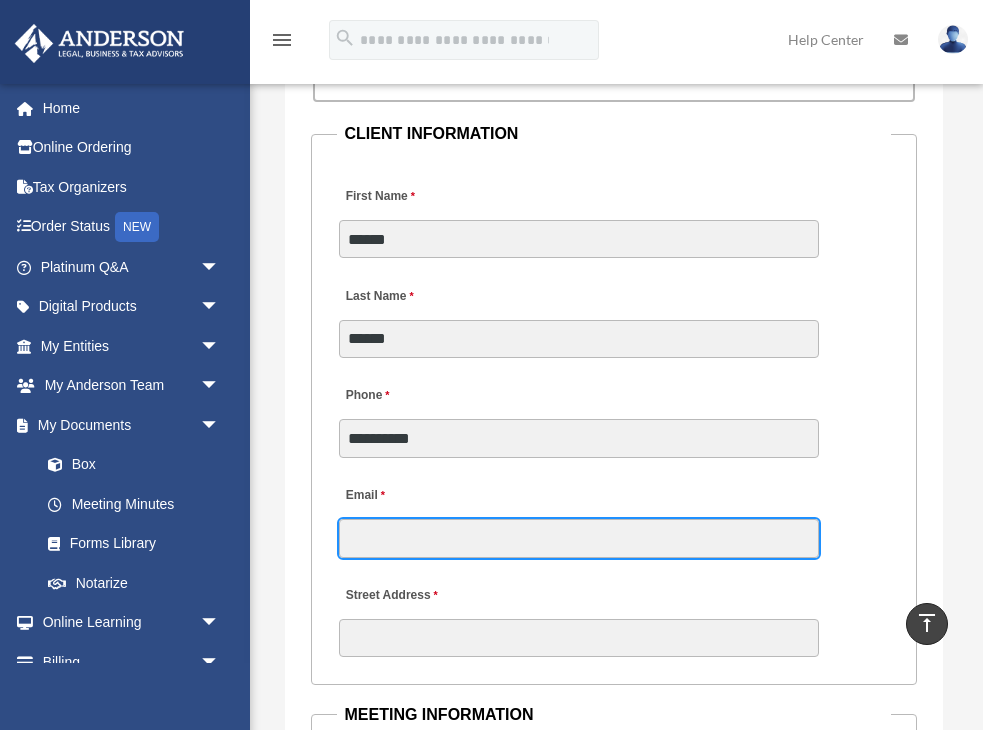 click on "Email" at bounding box center (579, 538) 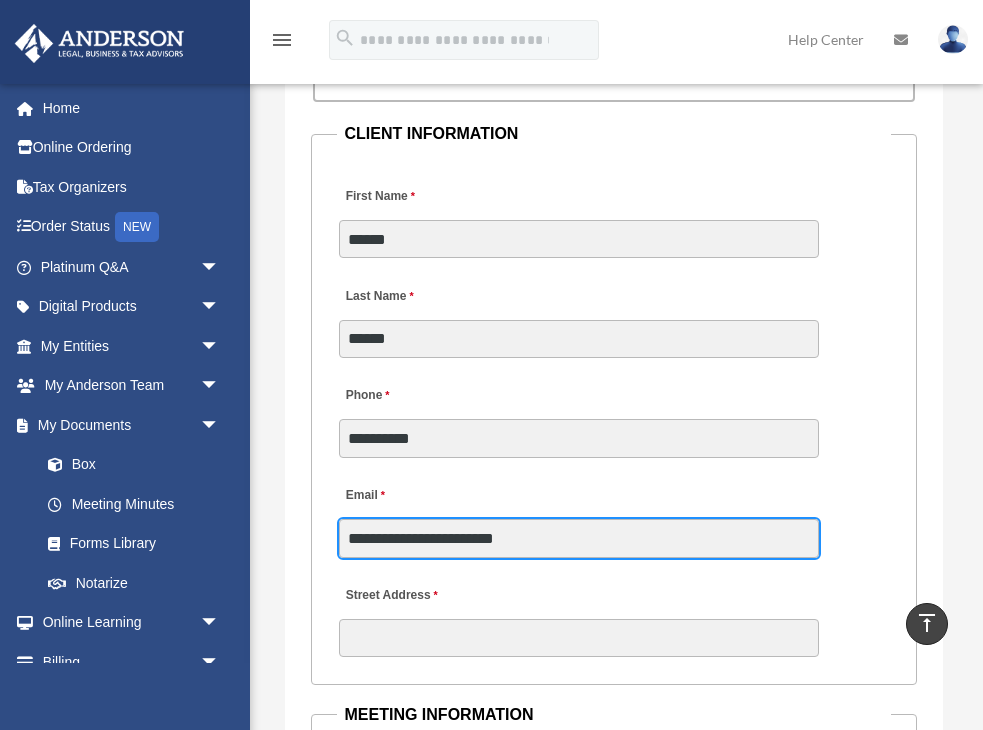 type on "**********" 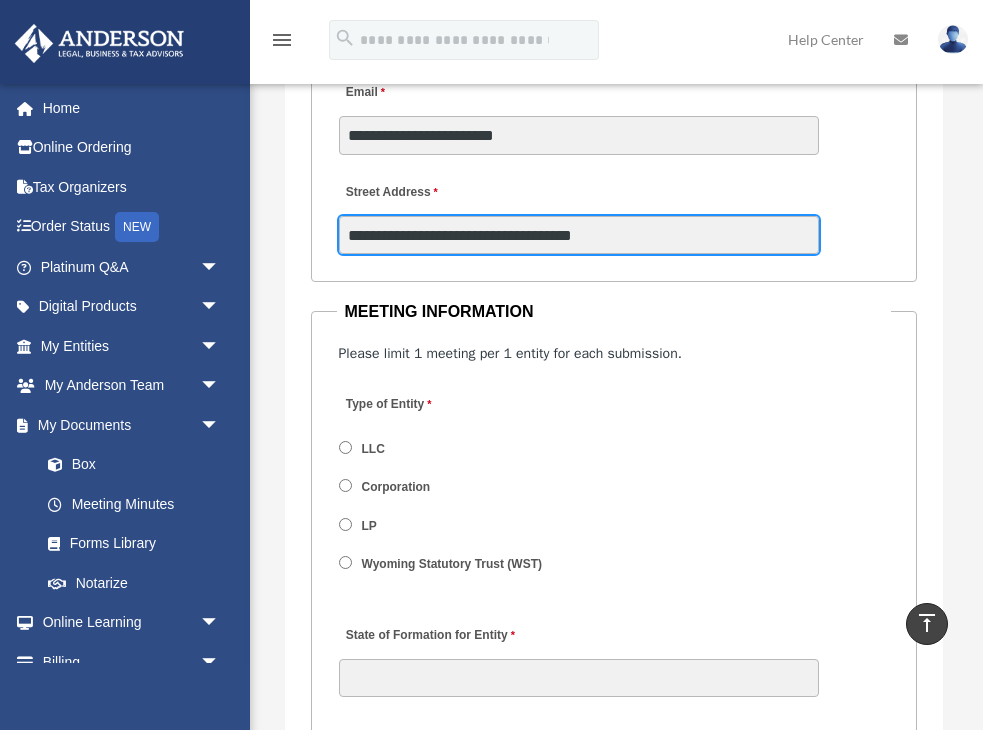 scroll, scrollTop: 3021, scrollLeft: 0, axis: vertical 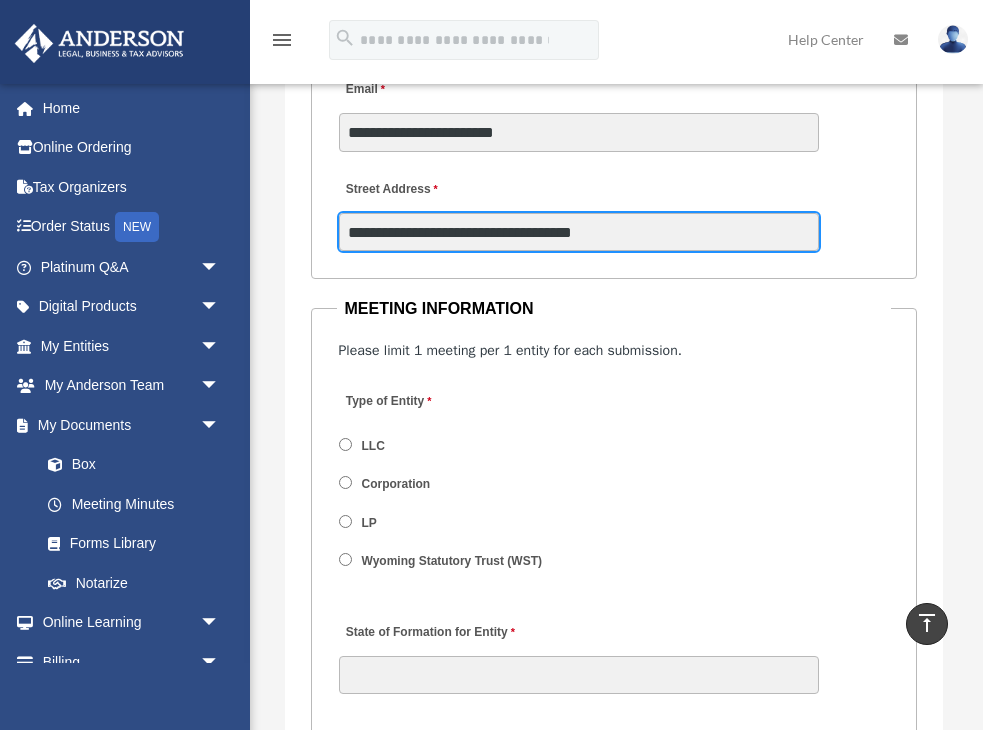 type on "**********" 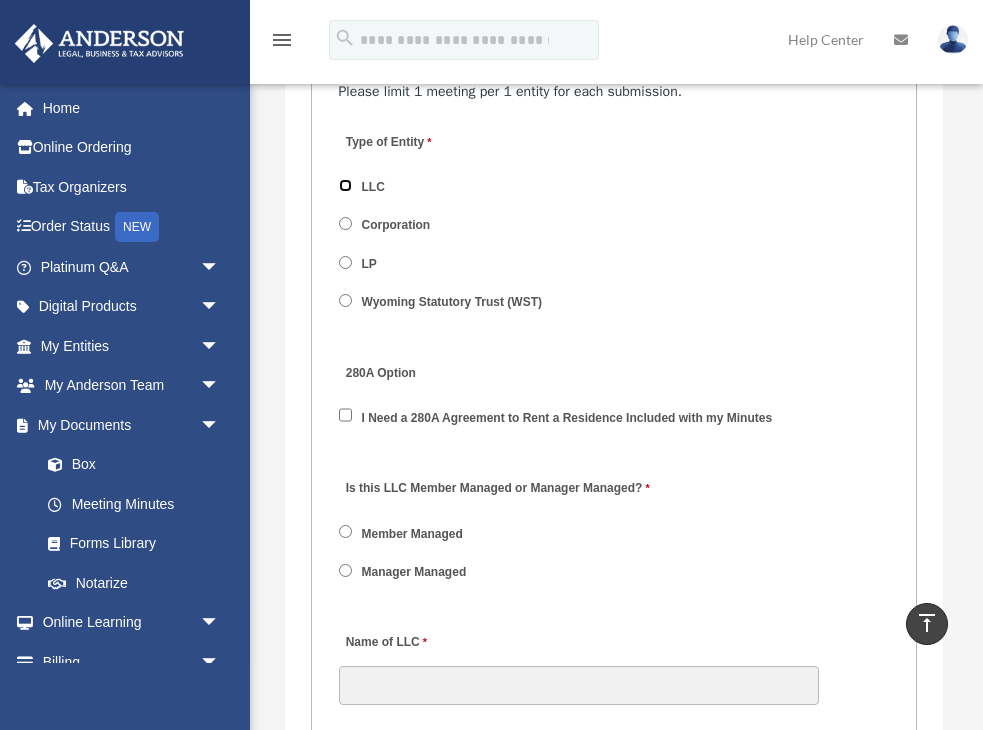 scroll, scrollTop: 3281, scrollLeft: 0, axis: vertical 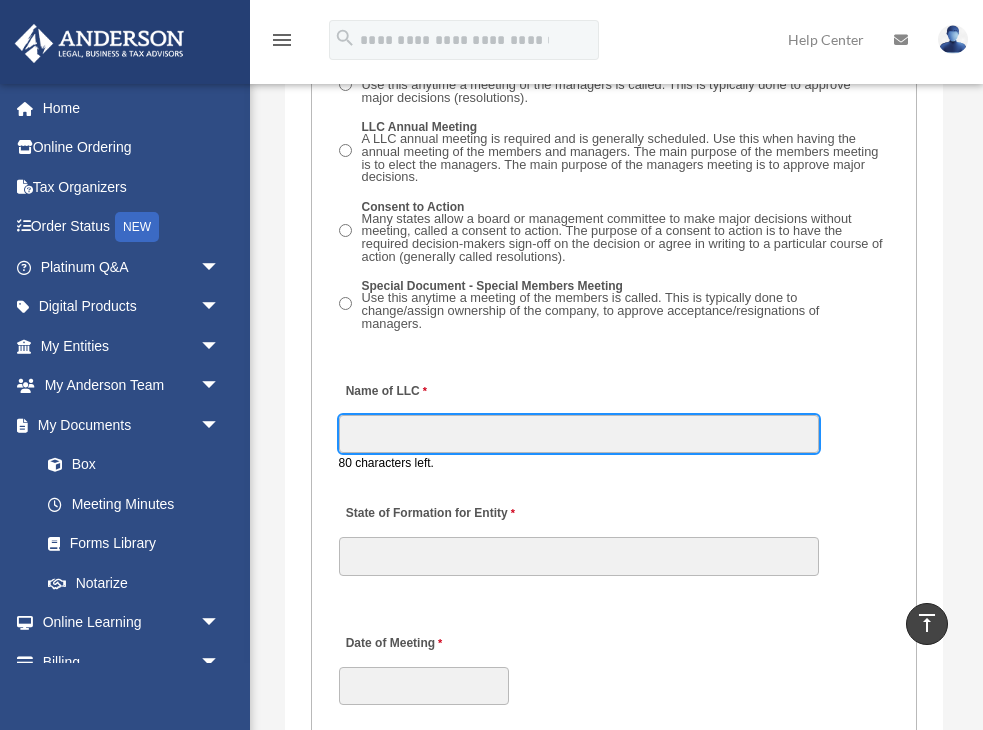 click on "Name of LLC" at bounding box center [579, 434] 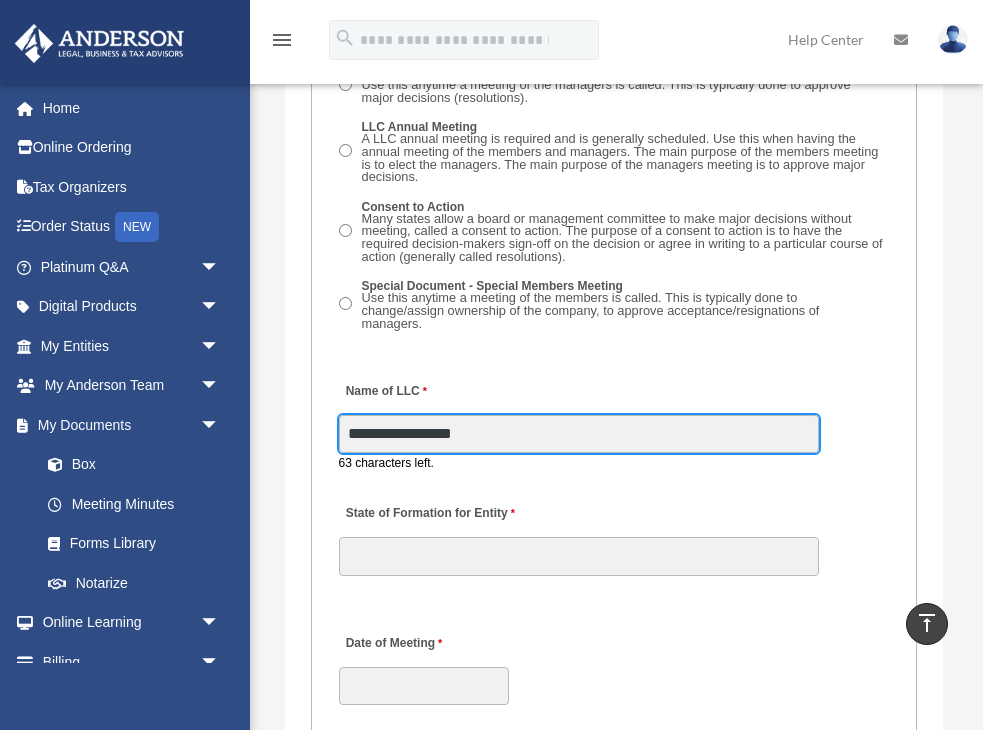 type on "**********" 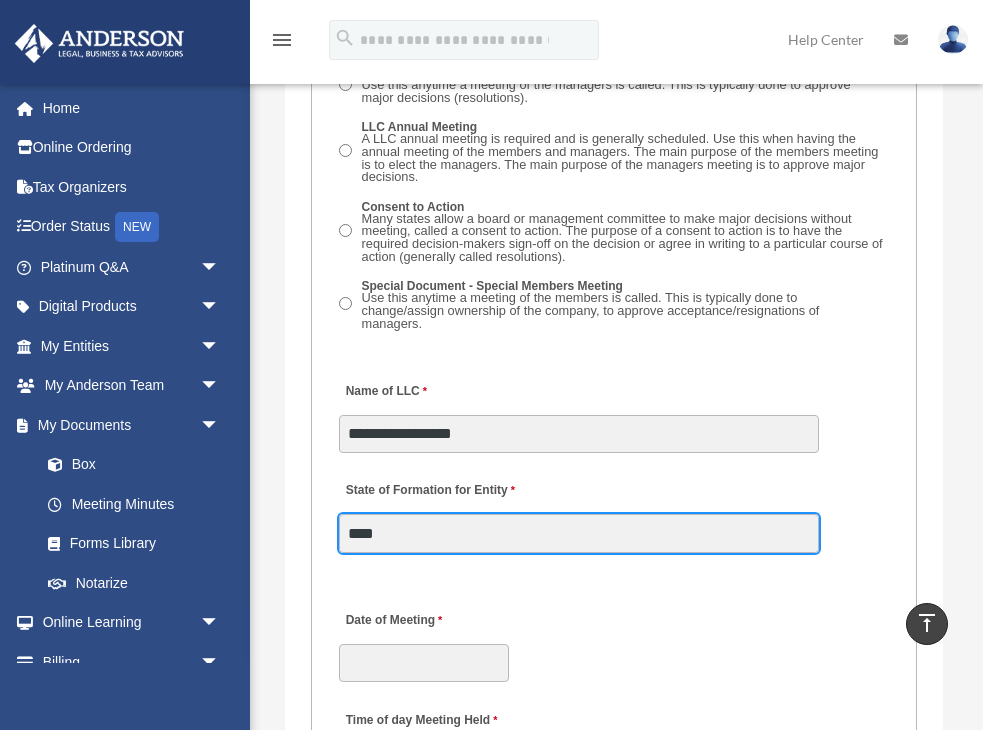 type on "****" 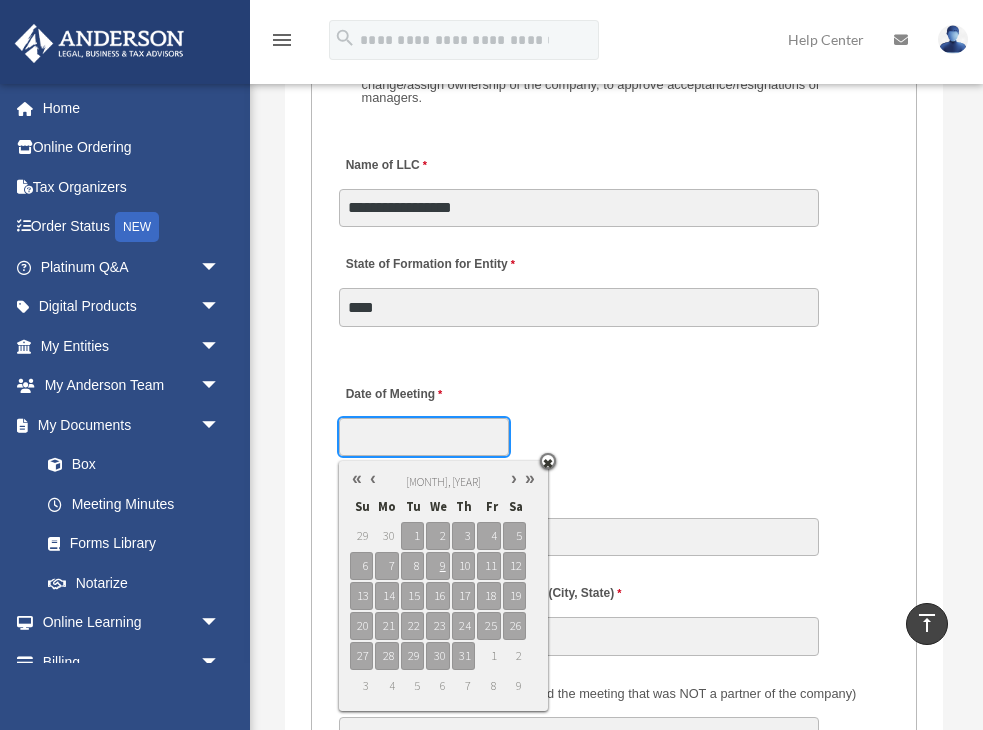 scroll, scrollTop: 4153, scrollLeft: 0, axis: vertical 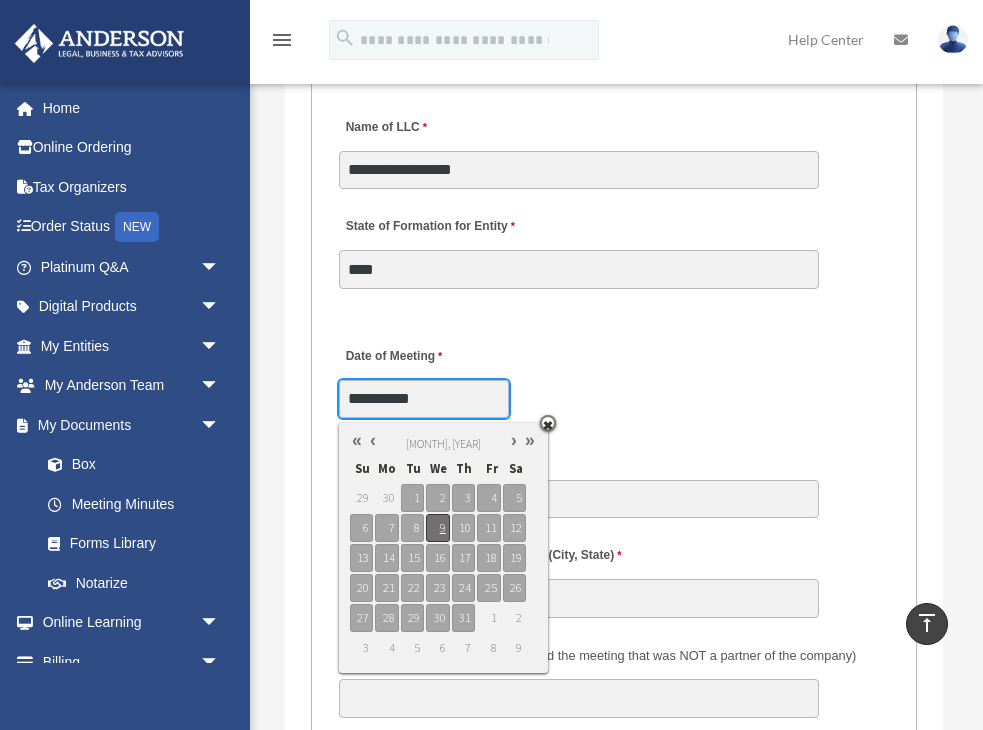 click on "9" at bounding box center (437, 528) 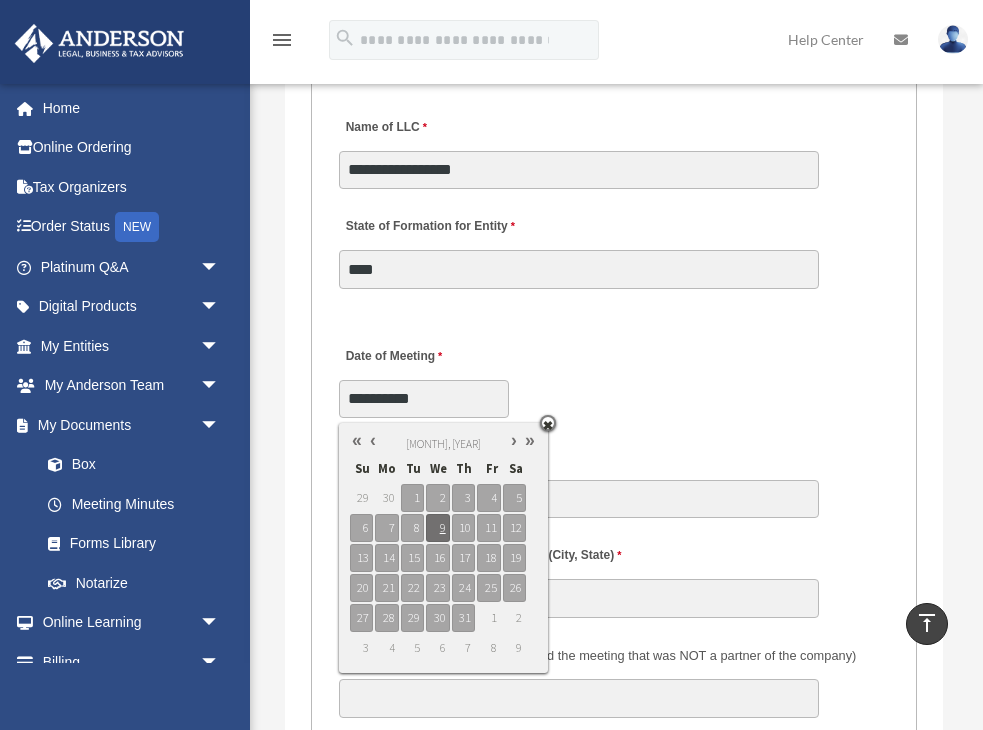 click on "Time of day Meeting Held" at bounding box center (614, 476) 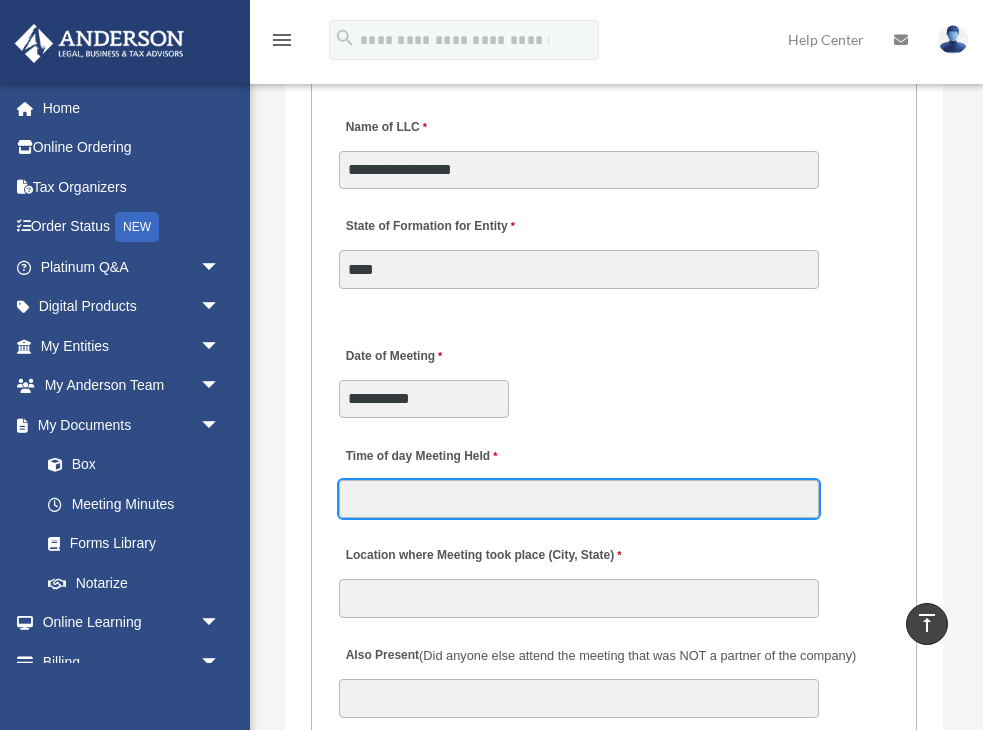 click on "Time of day Meeting Held" at bounding box center [579, 499] 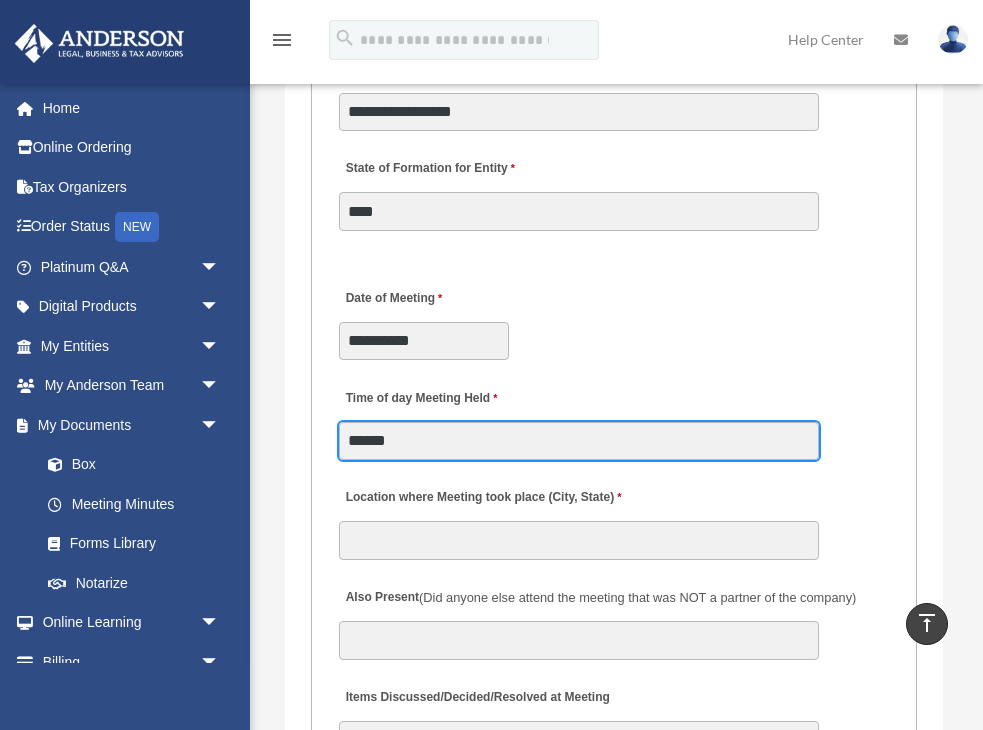scroll, scrollTop: 4219, scrollLeft: 0, axis: vertical 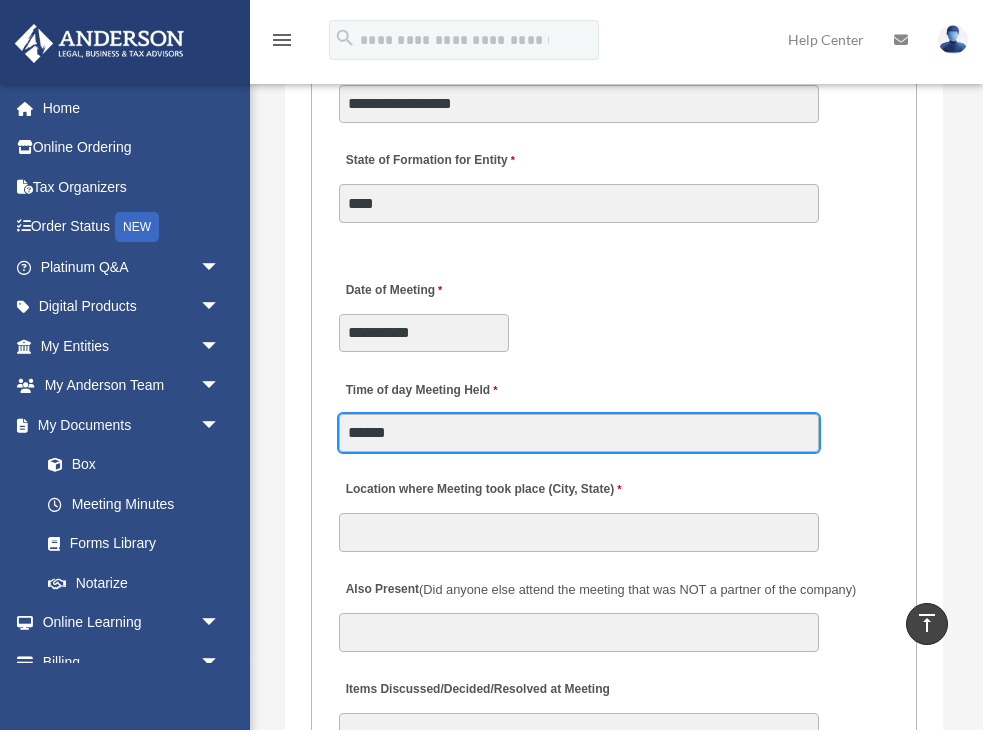 type on "******" 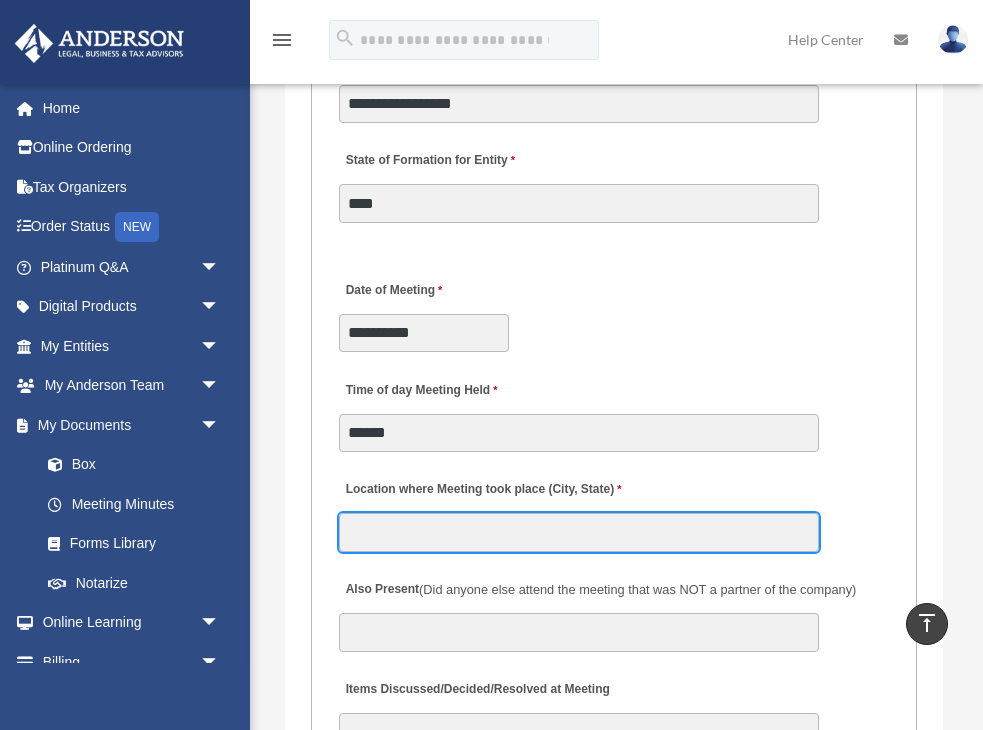 click on "Location where Meeting took place (City, State)" at bounding box center [579, 532] 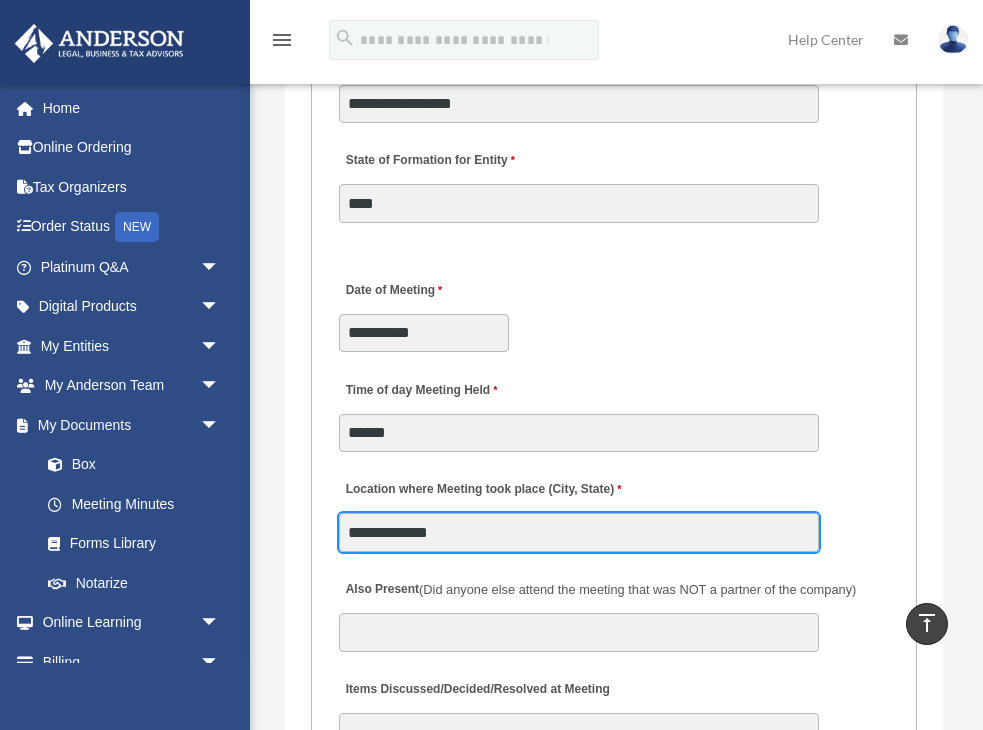 type on "**********" 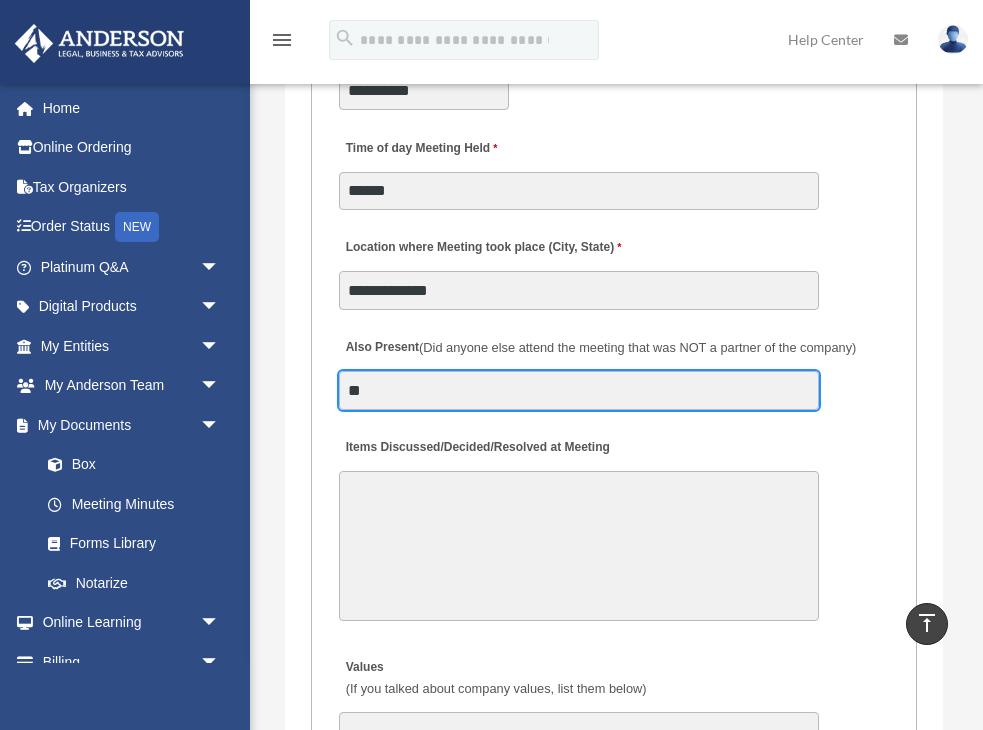 scroll, scrollTop: 4471, scrollLeft: 0, axis: vertical 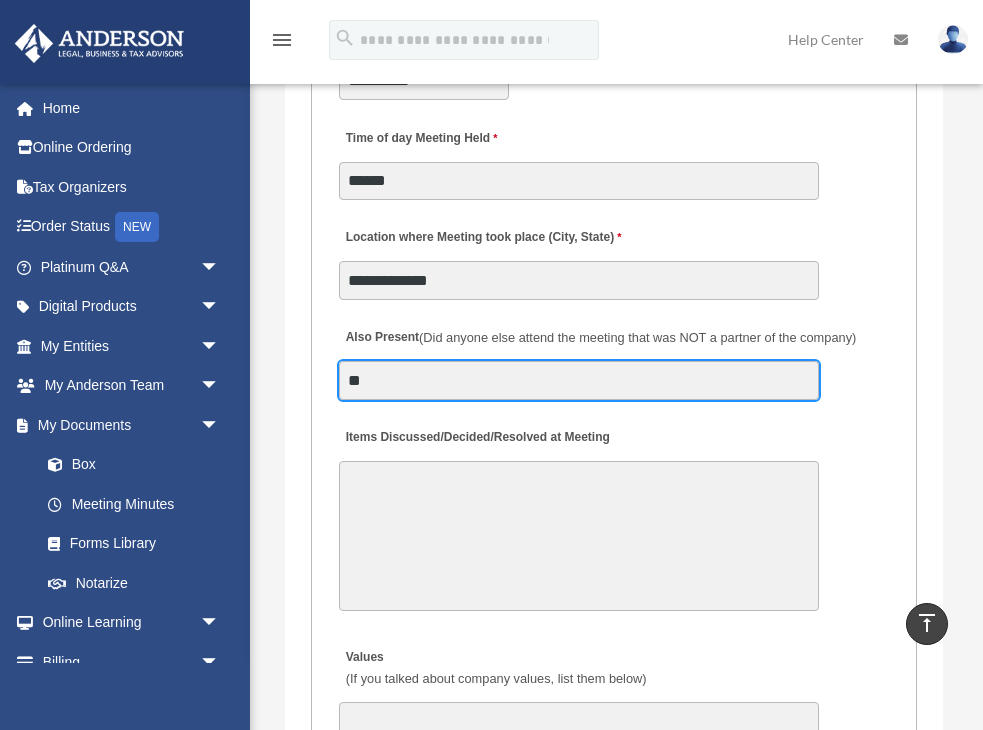 type on "**" 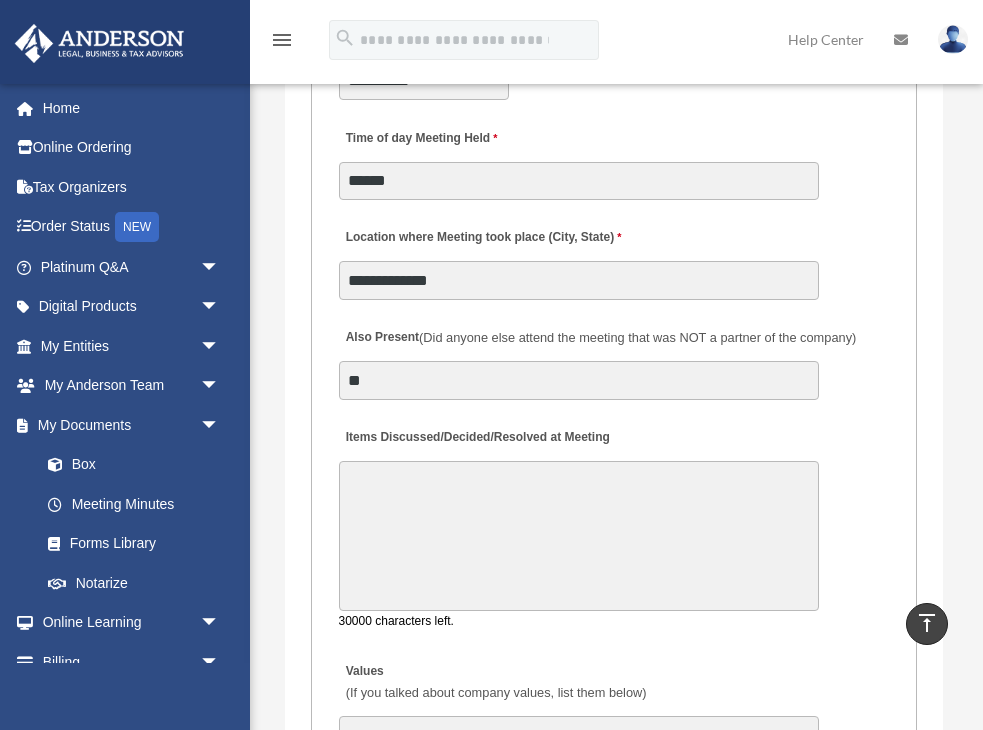 click on "Items Discussed/Decided/Resolved at Meeting" at bounding box center (579, 536) 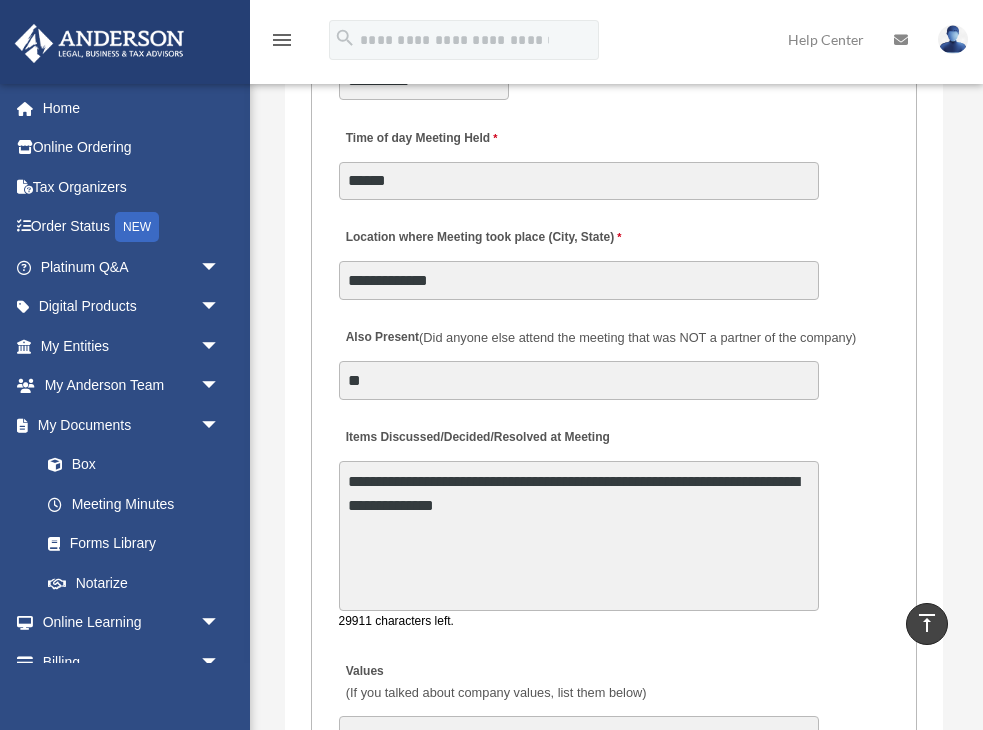 click on "**********" at bounding box center [579, 536] 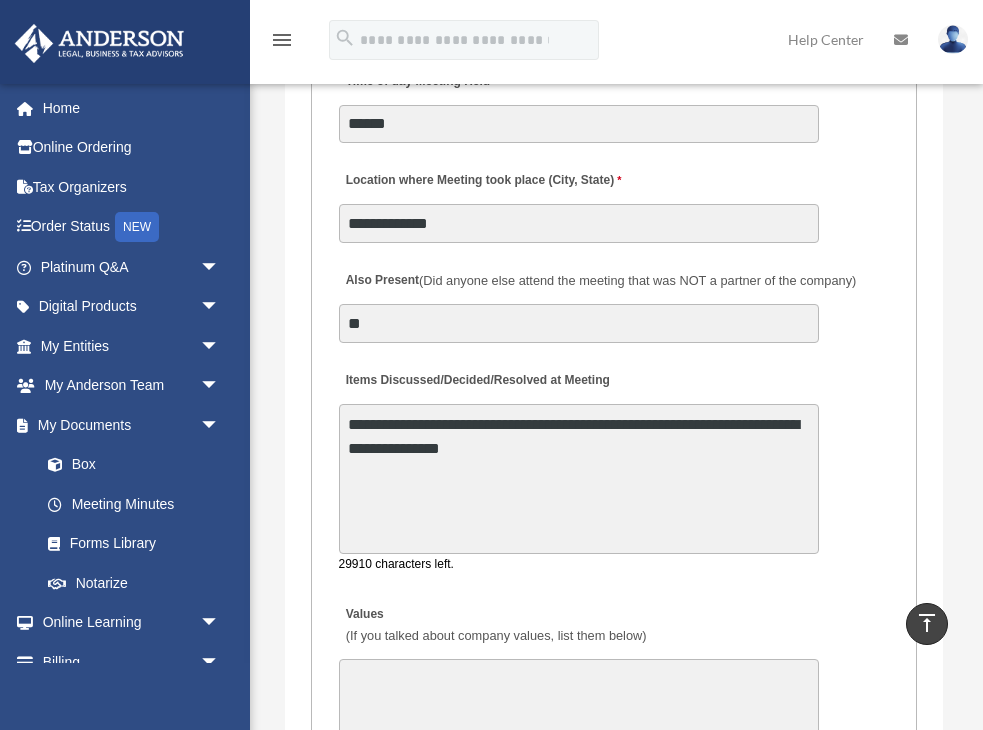 scroll, scrollTop: 4529, scrollLeft: 0, axis: vertical 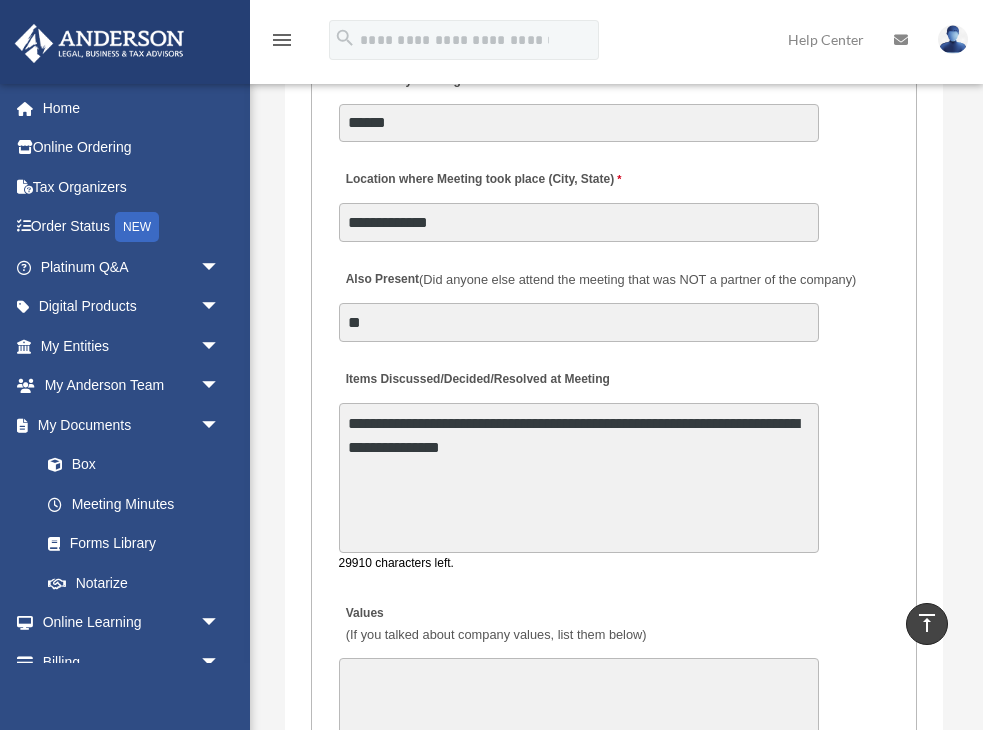 click on "**********" at bounding box center [579, 478] 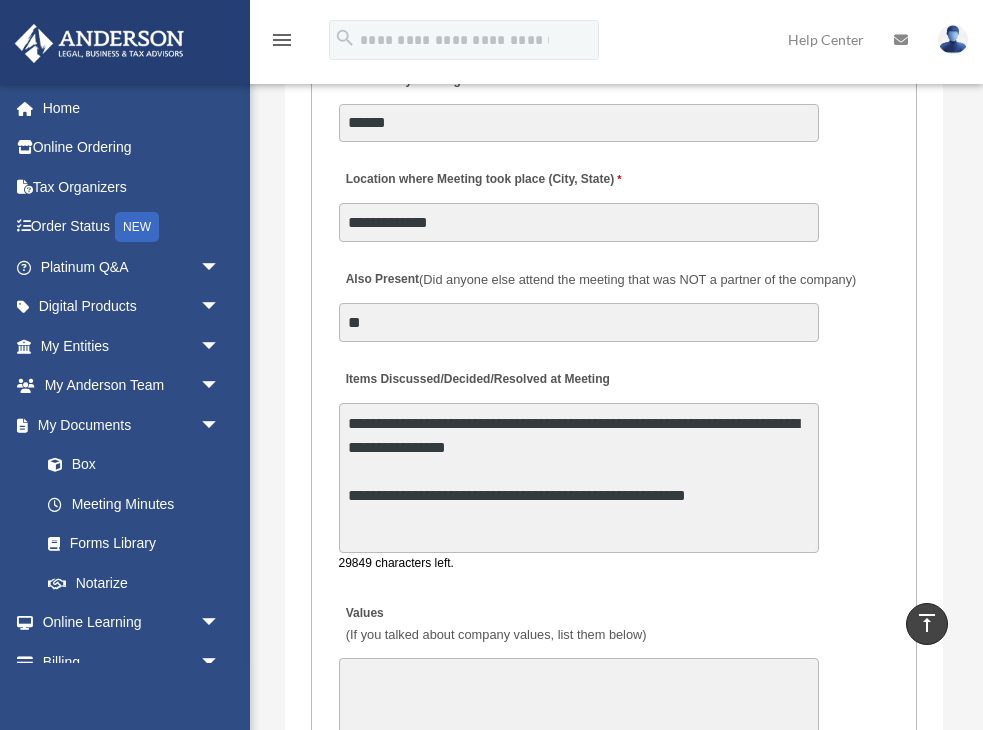 click on "**********" at bounding box center [579, 478] 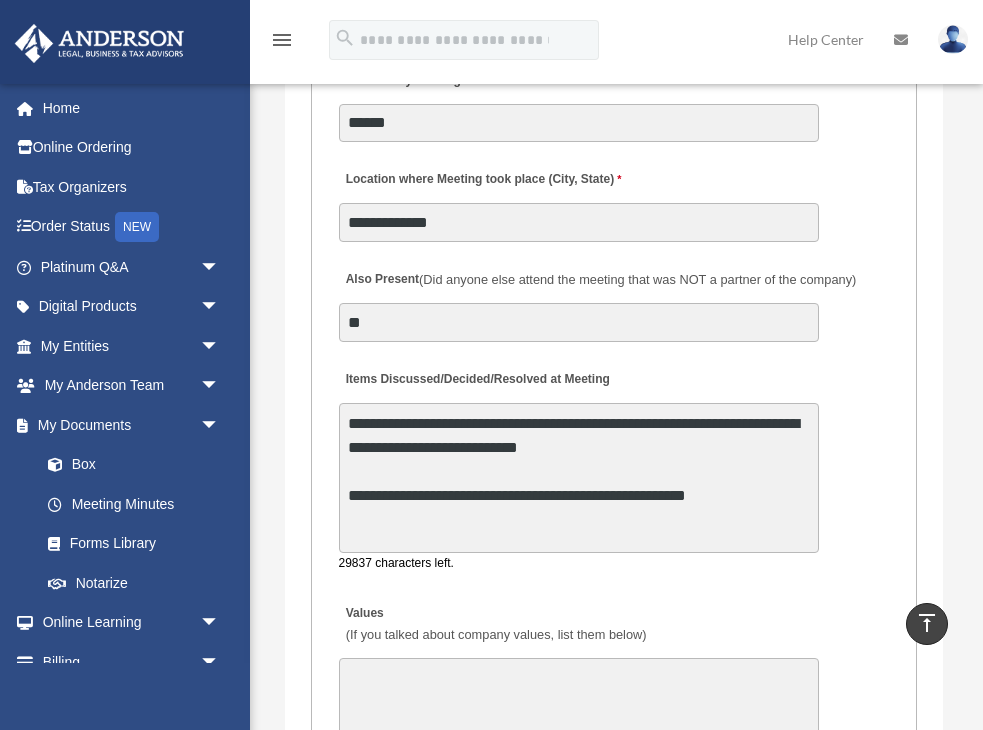 click on "**********" at bounding box center (579, 478) 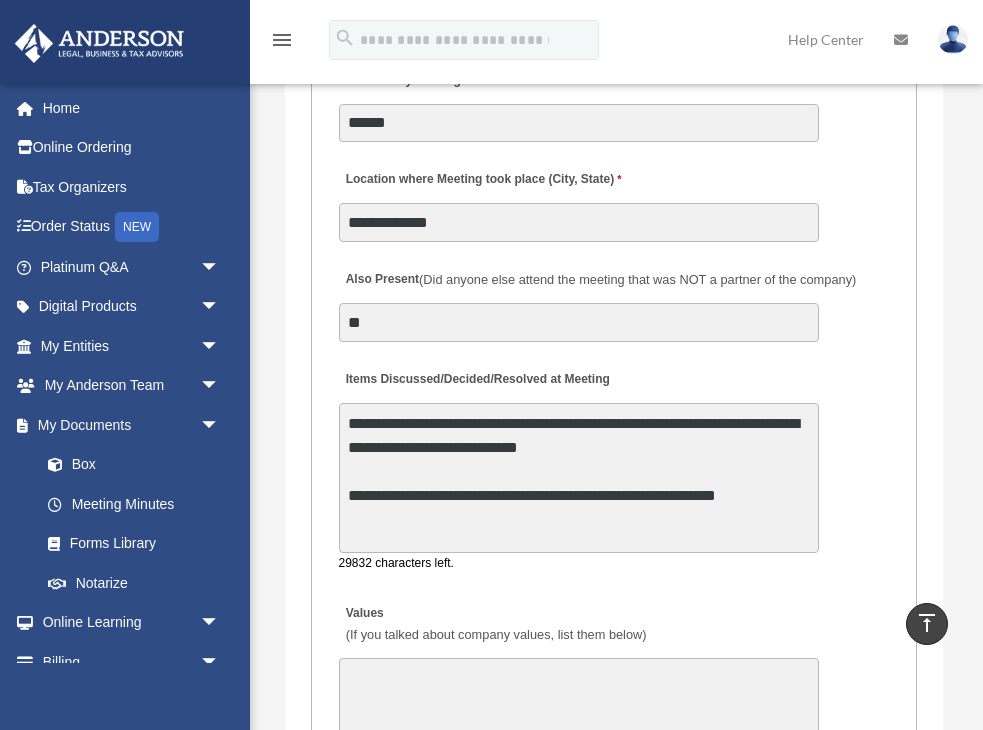 click on "**********" at bounding box center (579, 478) 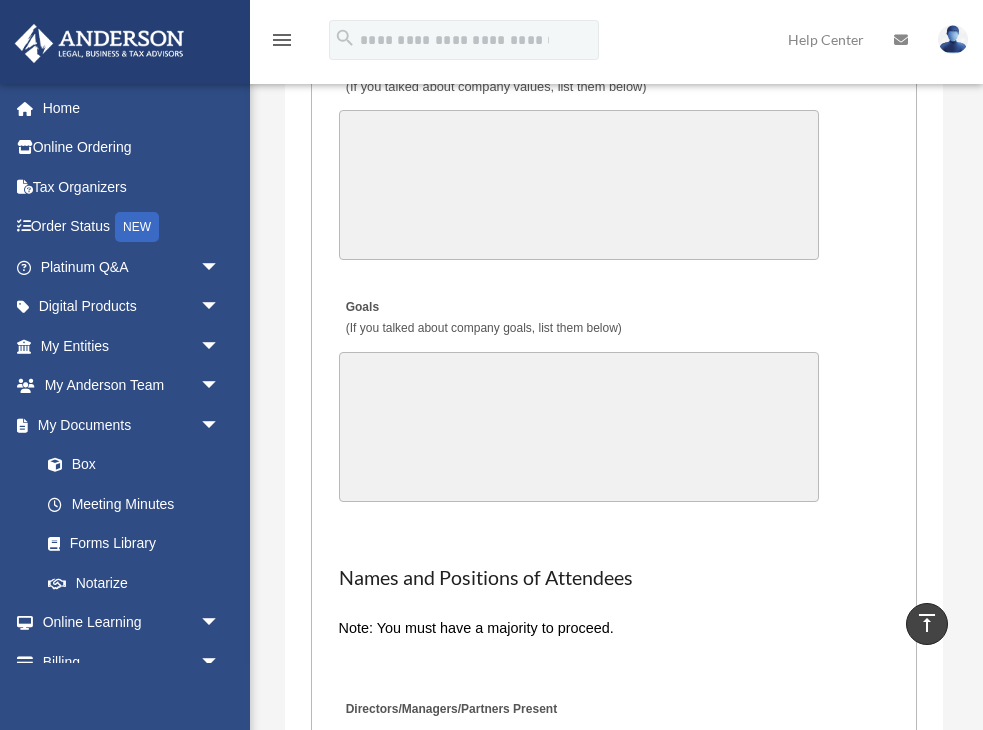 scroll, scrollTop: 5078, scrollLeft: 0, axis: vertical 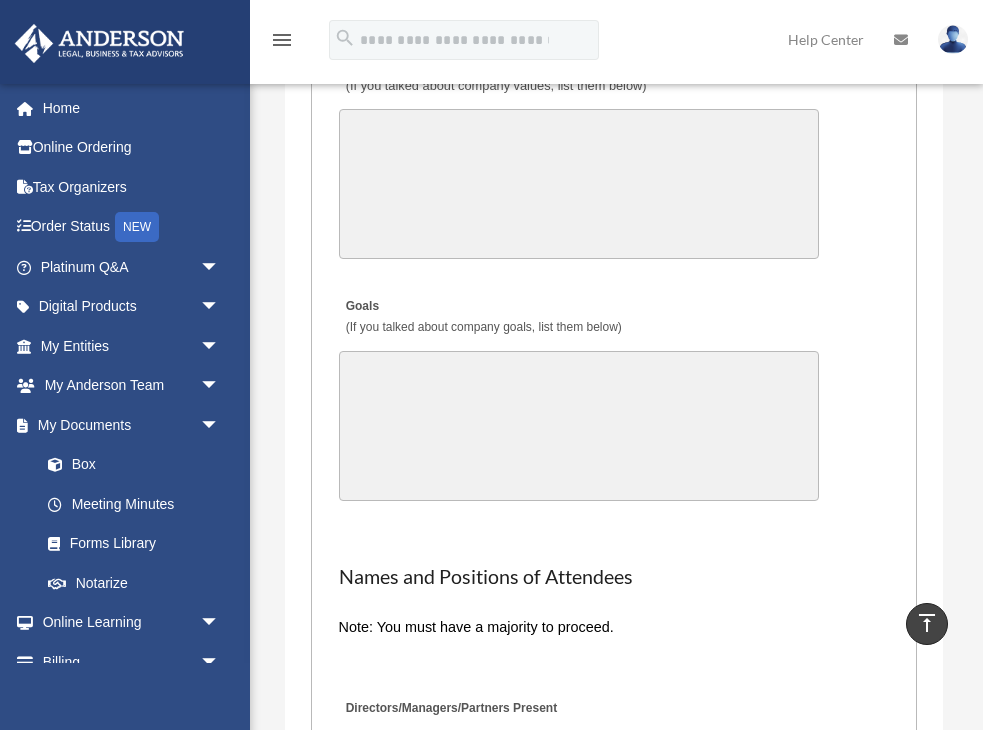 type on "**********" 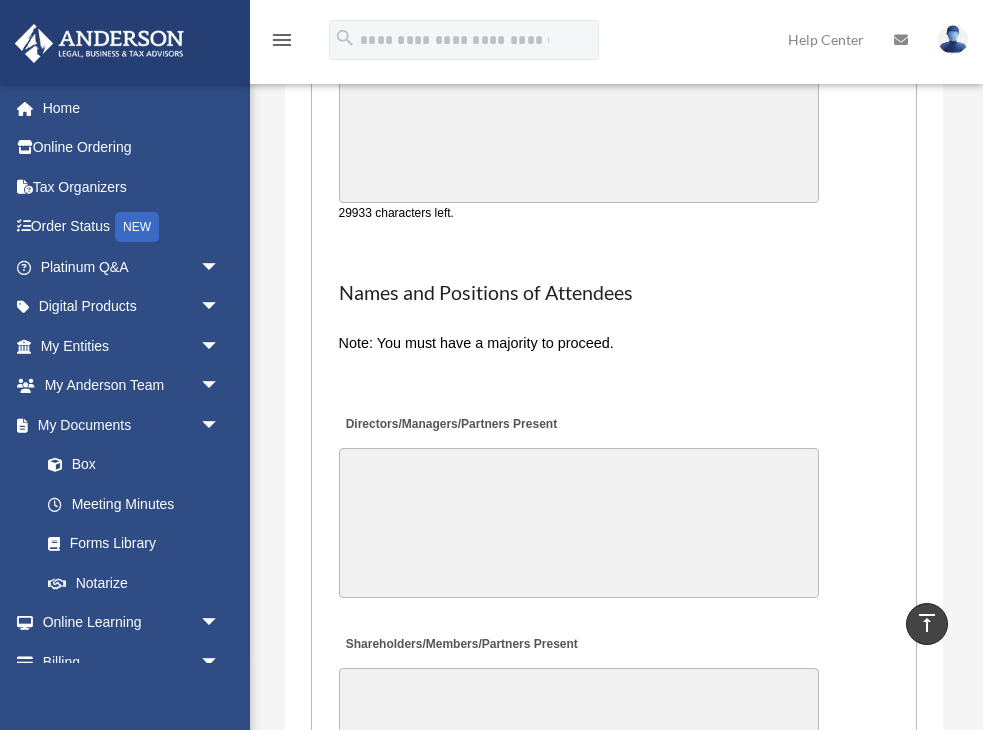 scroll, scrollTop: 5370, scrollLeft: 0, axis: vertical 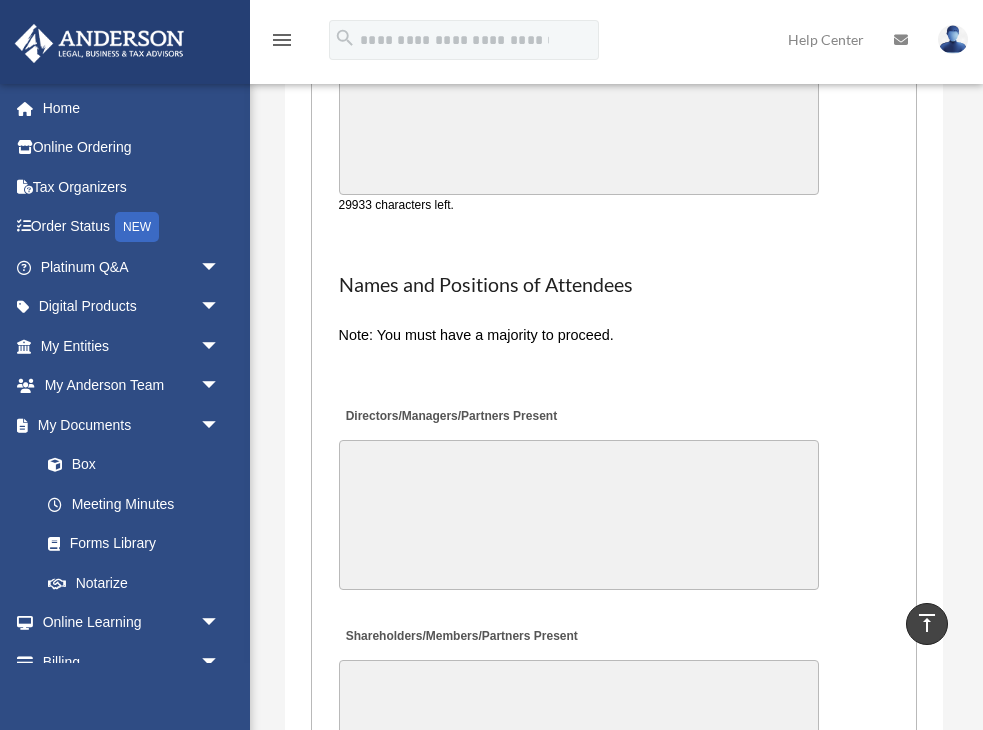 type on "**********" 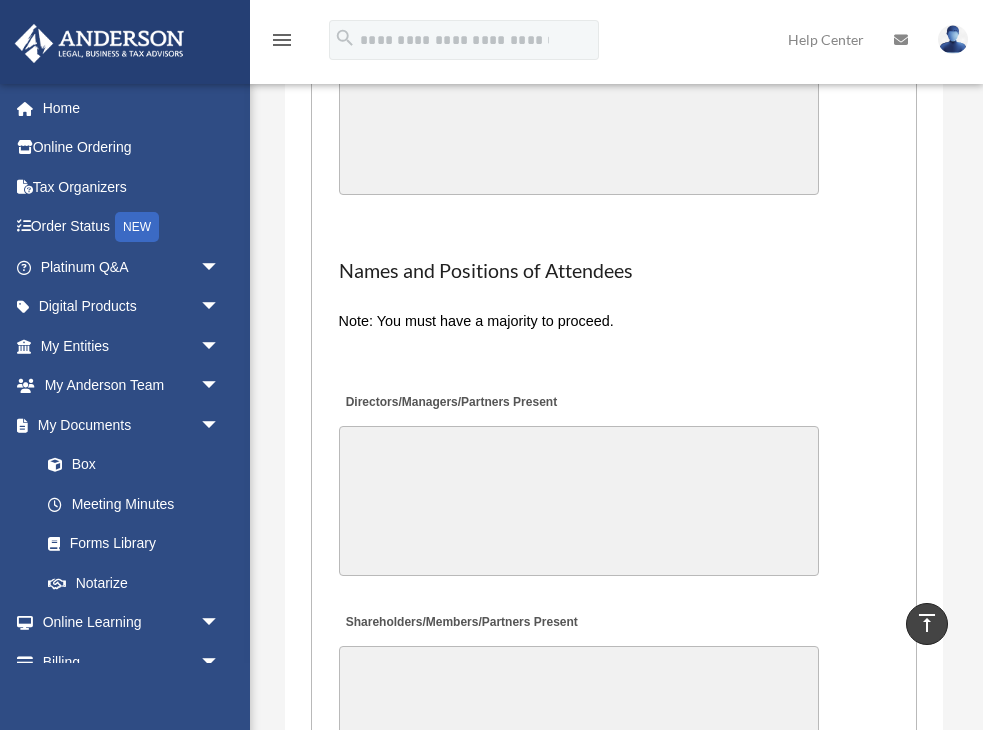 click on "Directors/Managers/Partners Present" at bounding box center (579, 501) 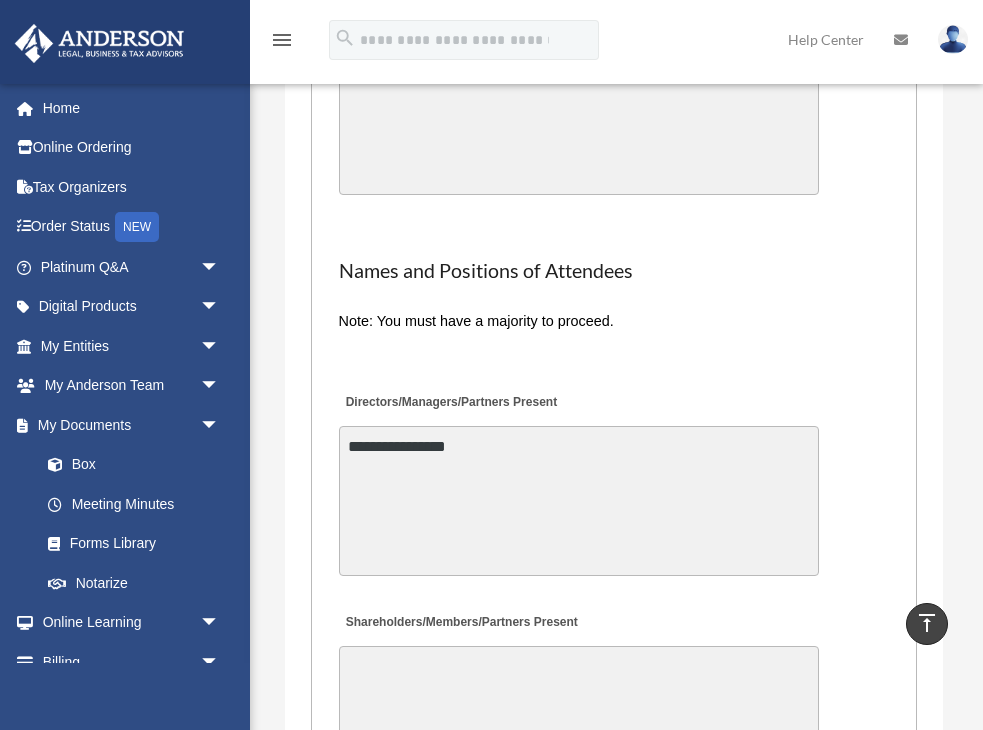 type on "**********" 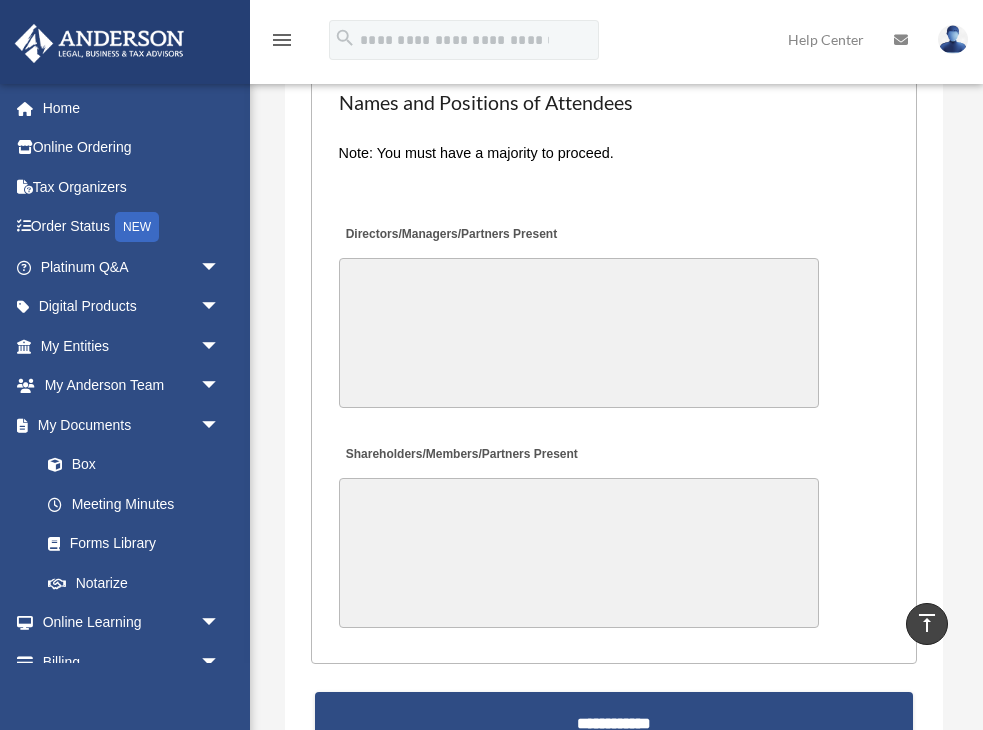 scroll, scrollTop: 5540, scrollLeft: 0, axis: vertical 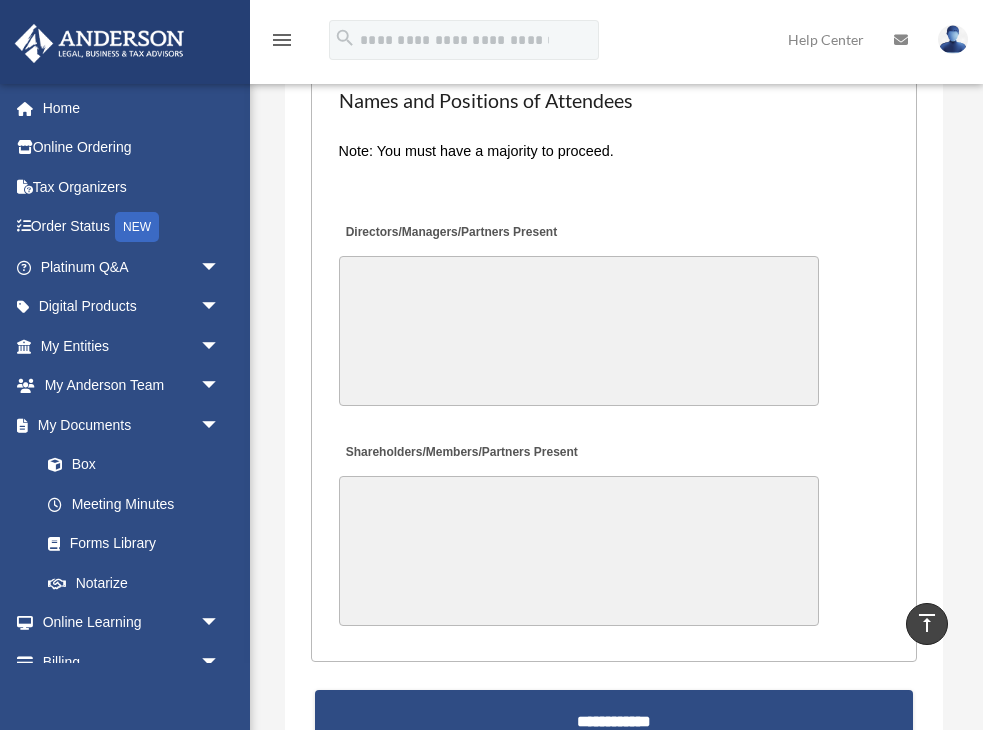 click on "Shareholders/Members/Partners Present" at bounding box center [579, 551] 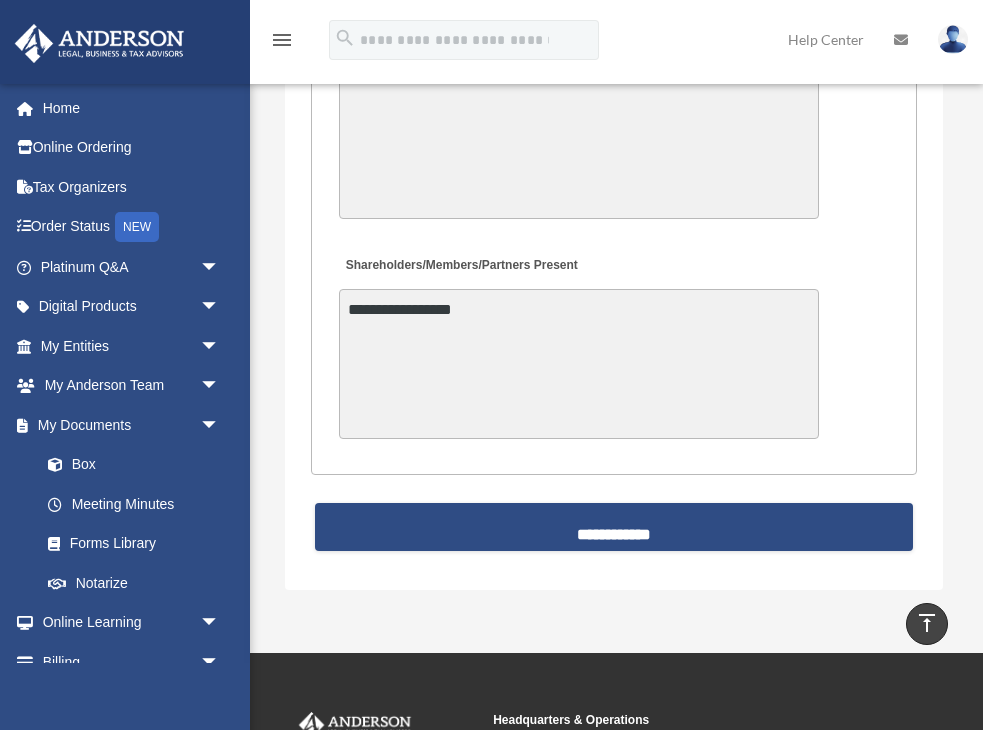 scroll, scrollTop: 5756, scrollLeft: 0, axis: vertical 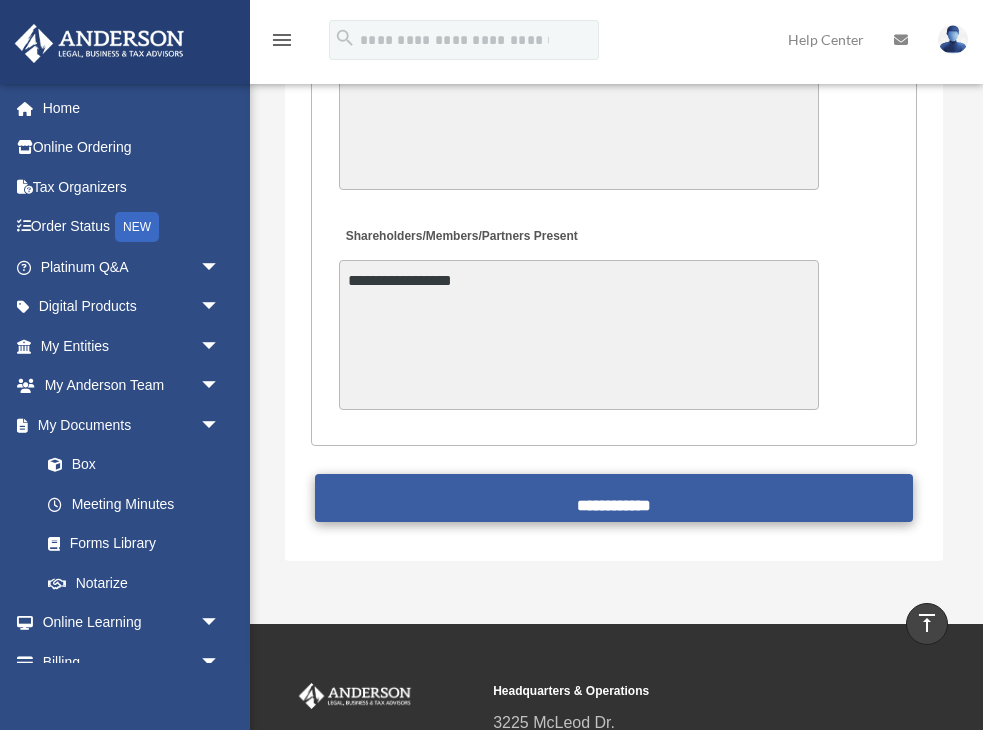 type on "**********" 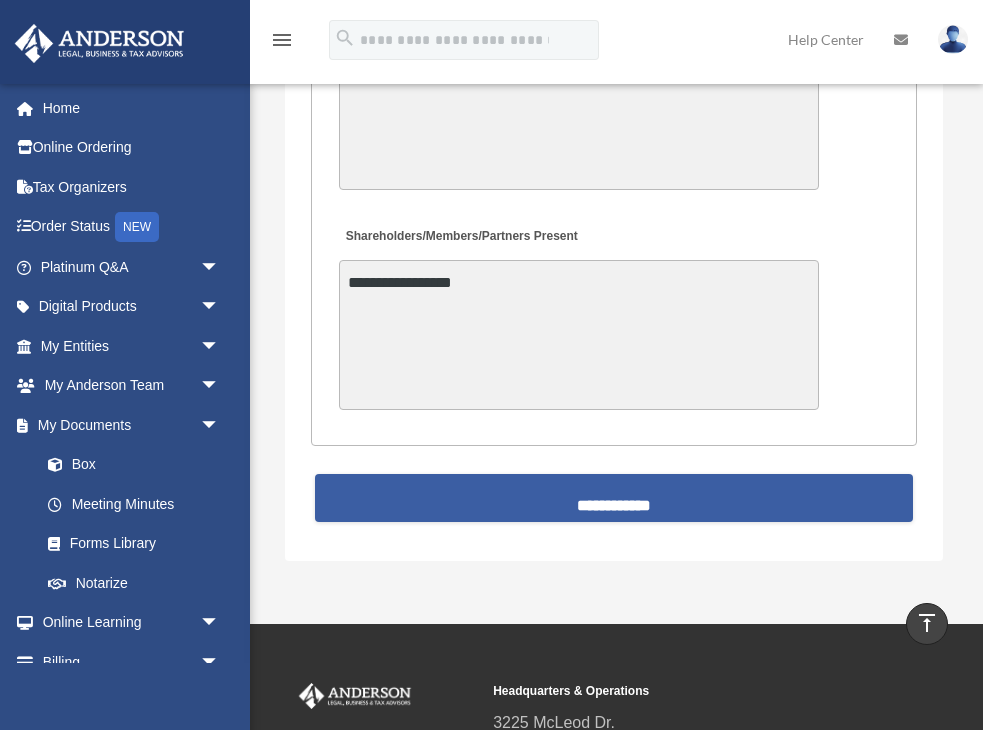 click on "**********" at bounding box center (613, 498) 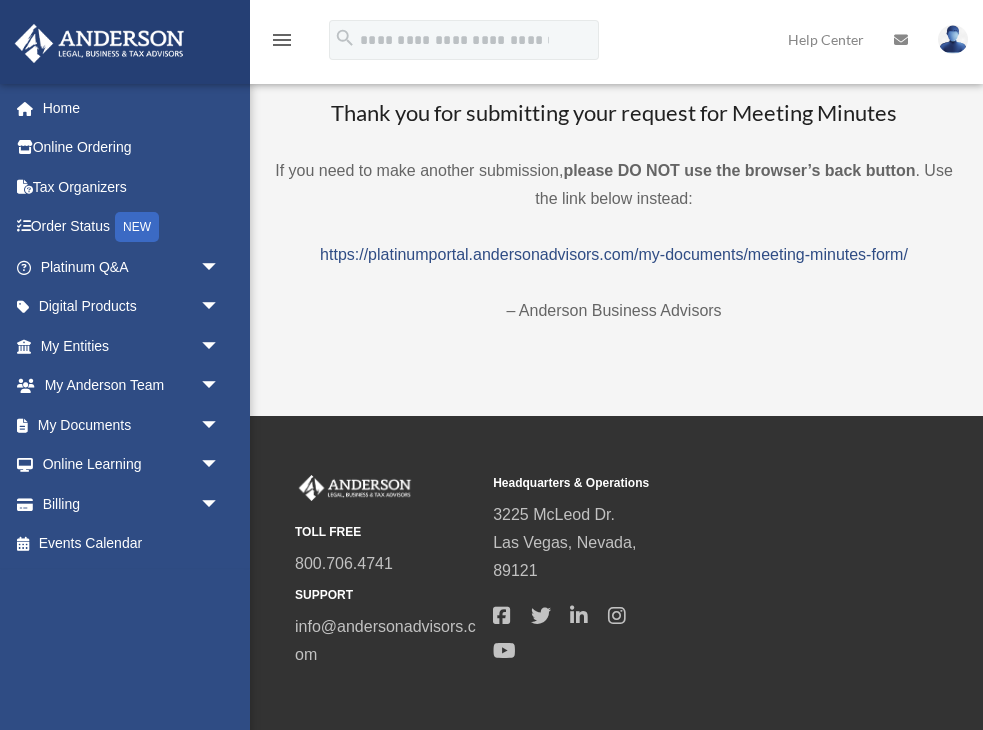scroll, scrollTop: 0, scrollLeft: 0, axis: both 